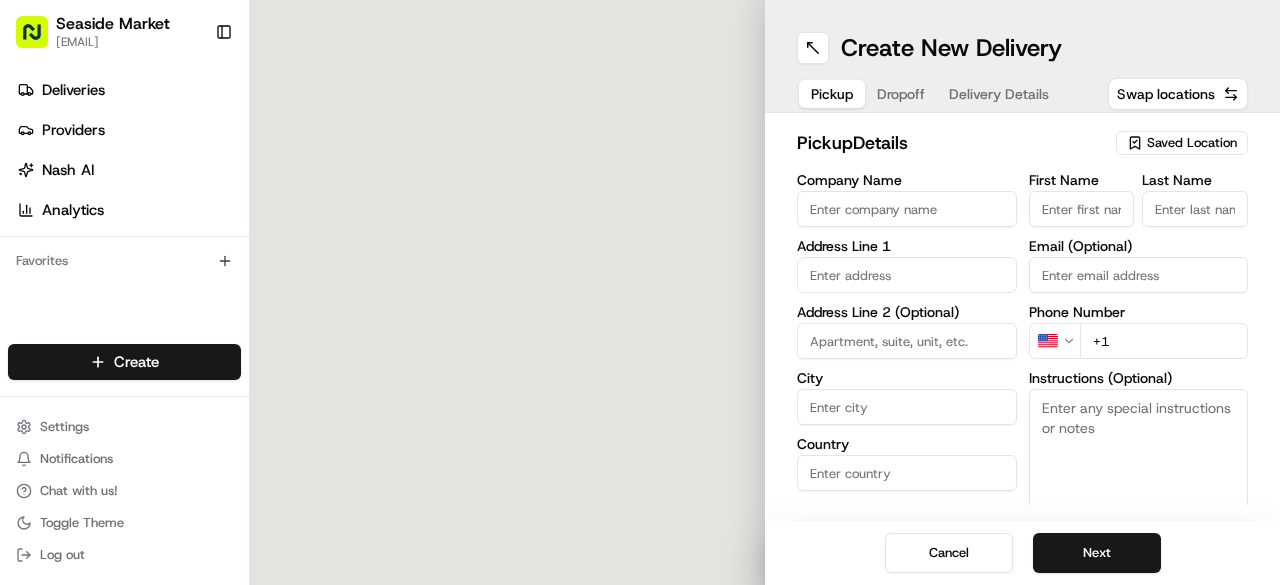 scroll, scrollTop: 0, scrollLeft: 0, axis: both 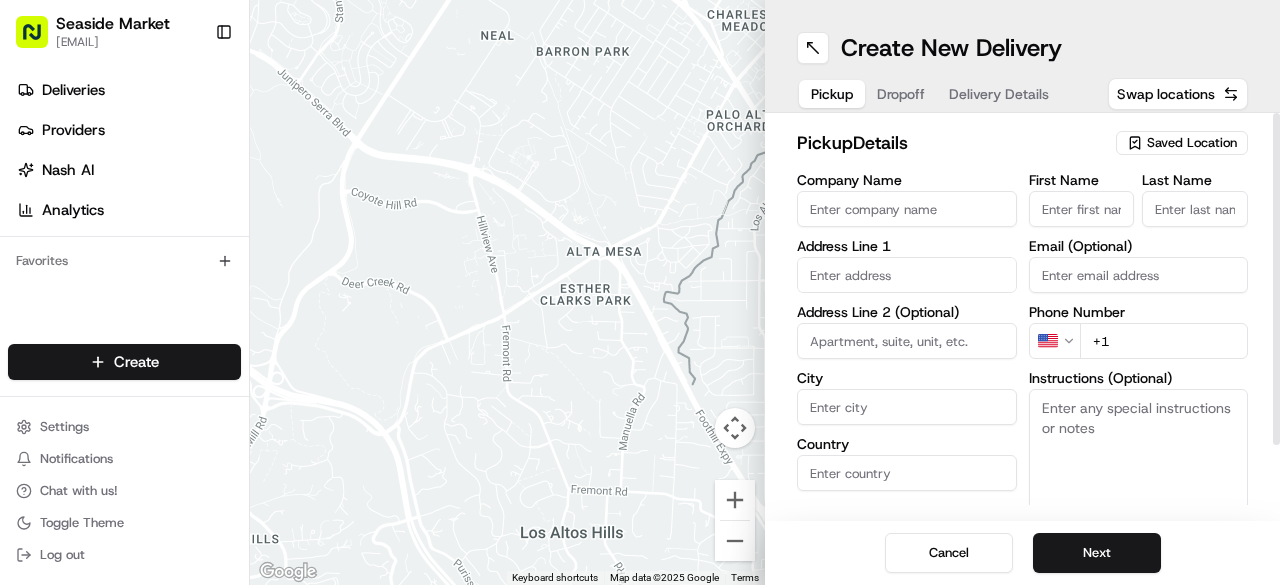 click on "Saved Location" at bounding box center [1192, 143] 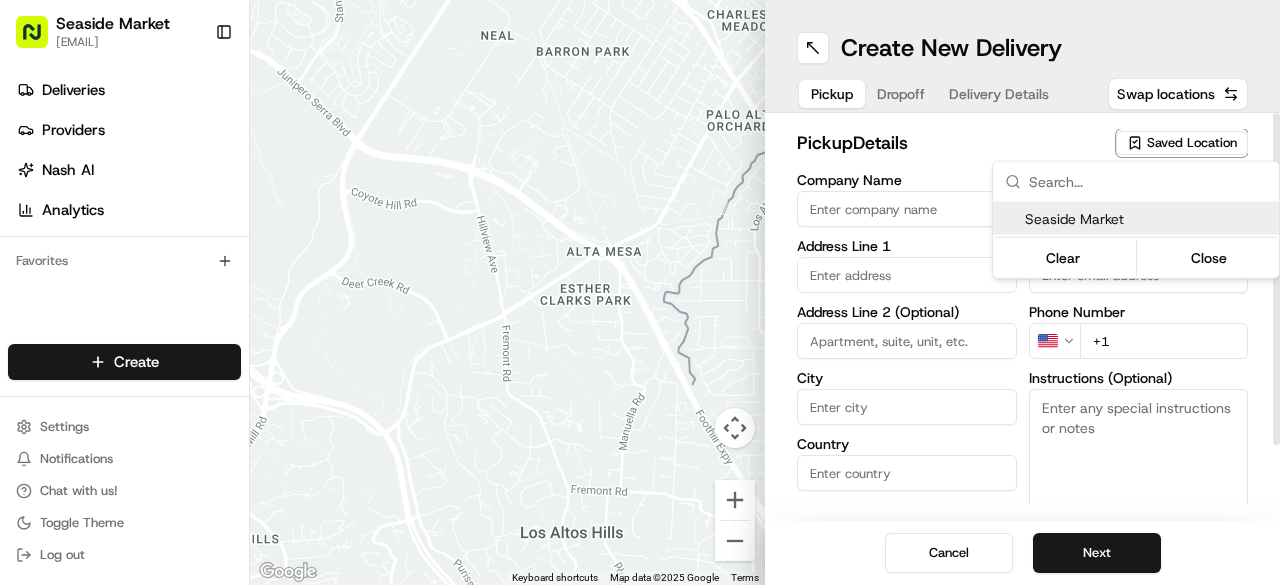 click on "Seaside Market" at bounding box center [1148, 219] 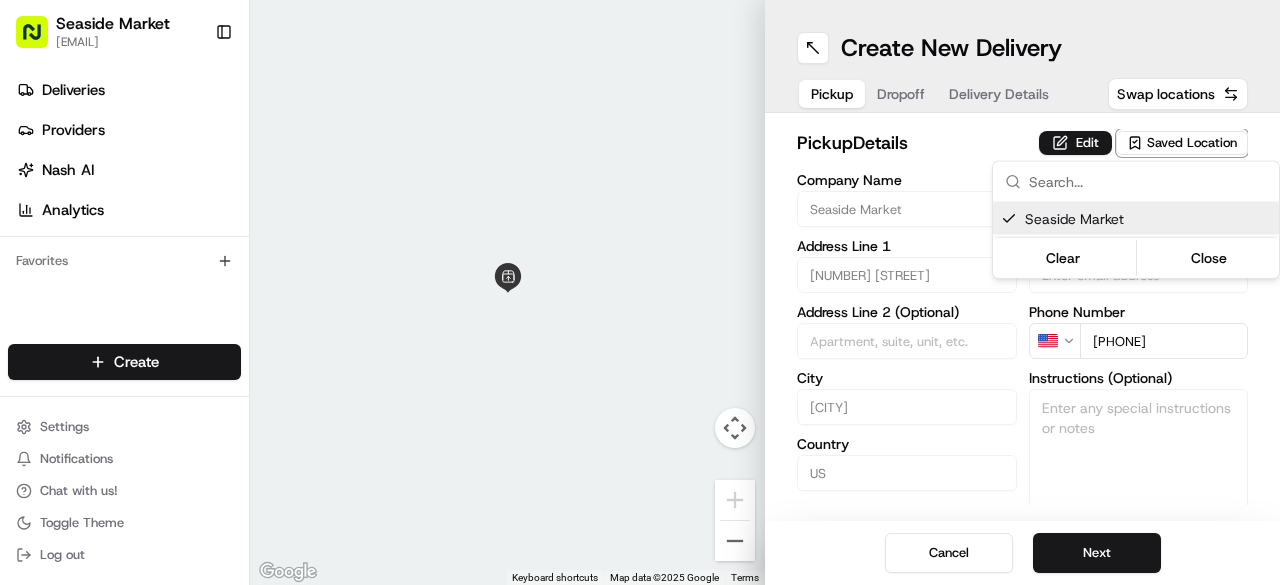 click on "Seaside Market catering@[EMAIL] Toggle Sidebar Deliveries Providers Nash AI Analytics Favorites Main Menu Members & Organization Organization Users Roles Preferences Customization Tracking Orchestration Automations Dispatch Strategy Locations Pickup Locations Dropoff Locations Billing Billing Refund Requests Integrations Notification Triggers Webhooks API Keys Request Logs Create Settings Notifications Chat with us! Toggle Theme Log out To navigate the map with touch gestures double-tap and hold your finger on the map, then drag the map. ← Move left → Move right ↑ Move up ↓ Move down + Zoom in - Zoom out Home Jump left by 75% End Jump right by 75% Page Up Jump up by 75% Page Down Jump down by 75% Keyboard shortcuts Map Data Map data ©2025 Google Map data ©2025 Google 2 m  Click to toggle between metric and imperial units Terms Report a map error Create New Delivery Pickup Dropoff Delivery Details Swap locations pickup  Details  Edit Saved Location Company Name [CITY] [COUNTRY] US" at bounding box center (640, 292) 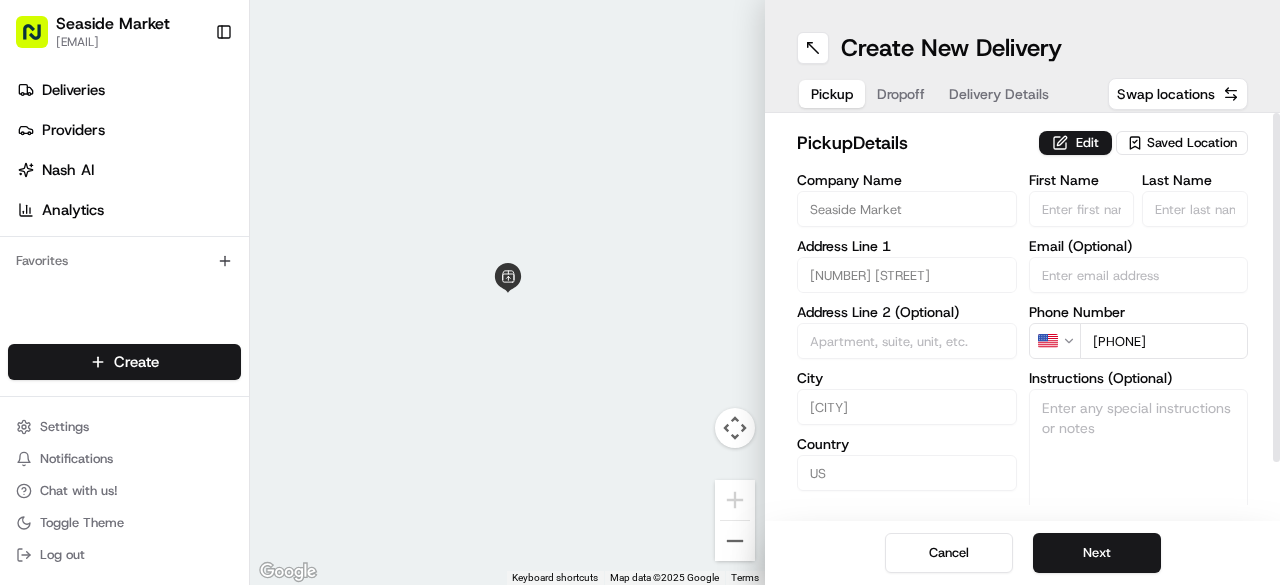 click on "Cancel Next" at bounding box center [1022, 553] 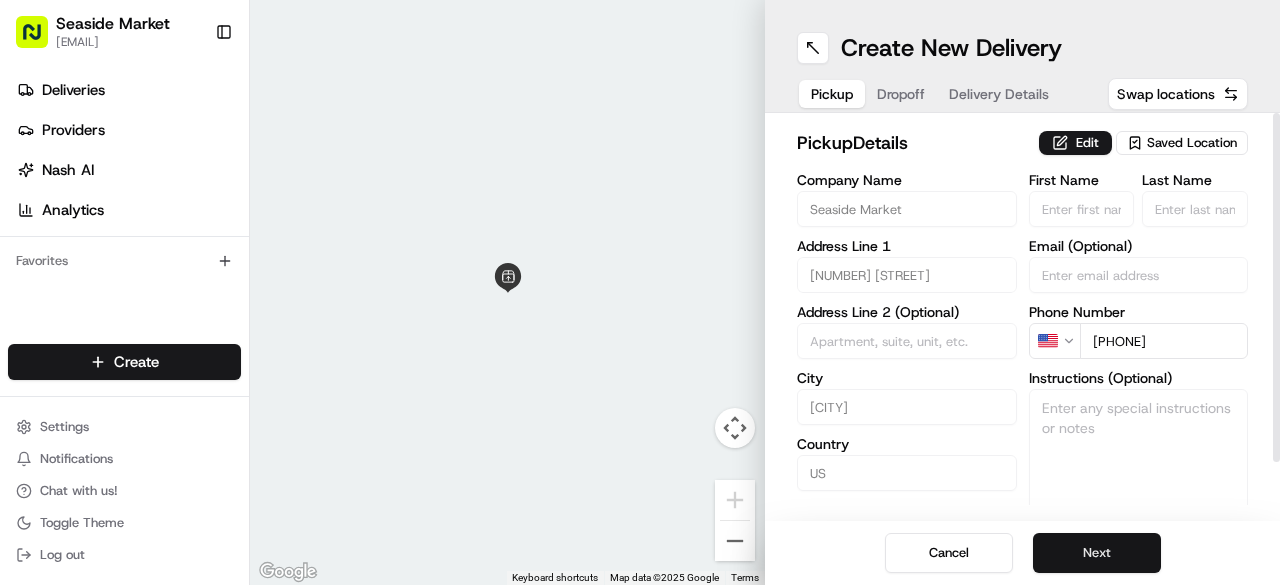 click on "Next" at bounding box center [1097, 553] 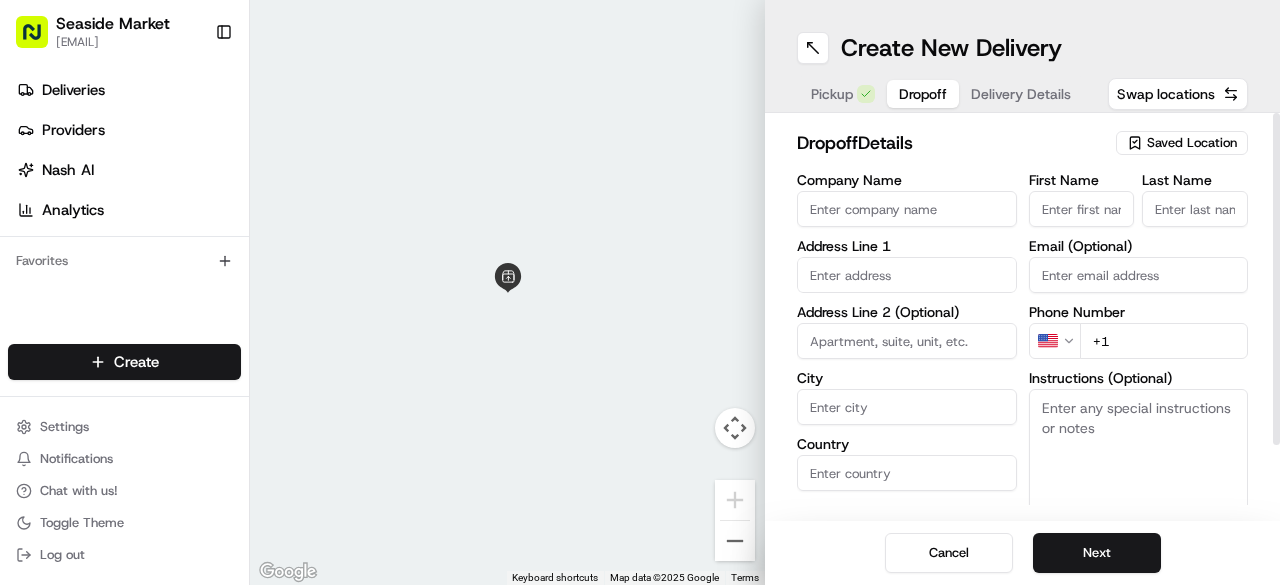 click on "Saved Location" at bounding box center [1192, 143] 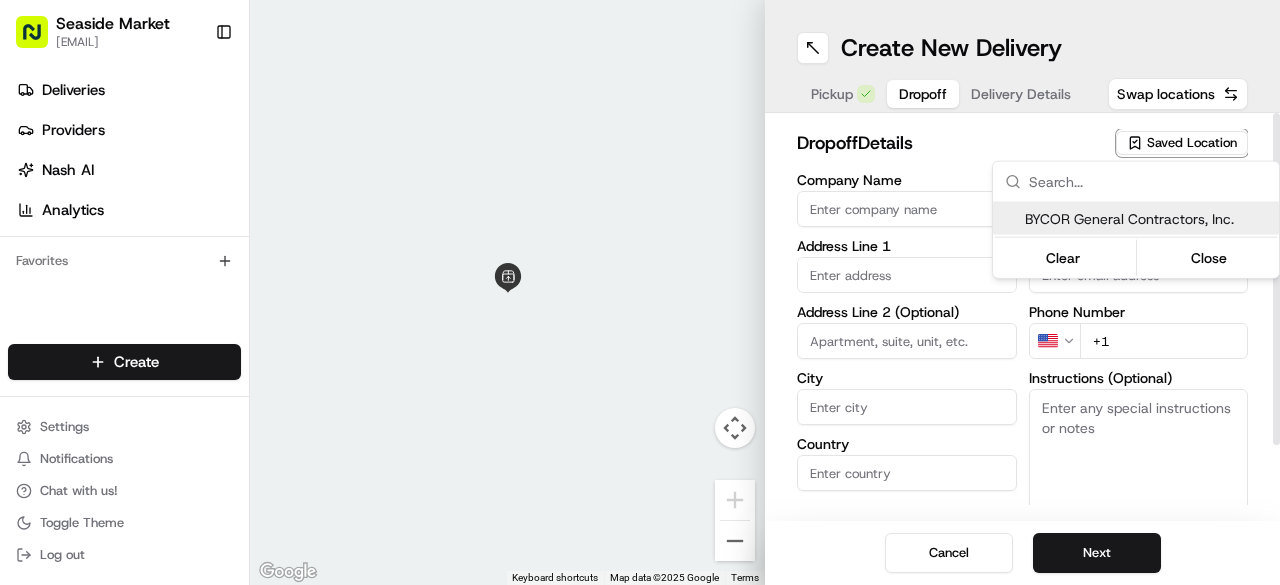 click on "BYCOR General Contractors, Inc." at bounding box center [1148, 219] 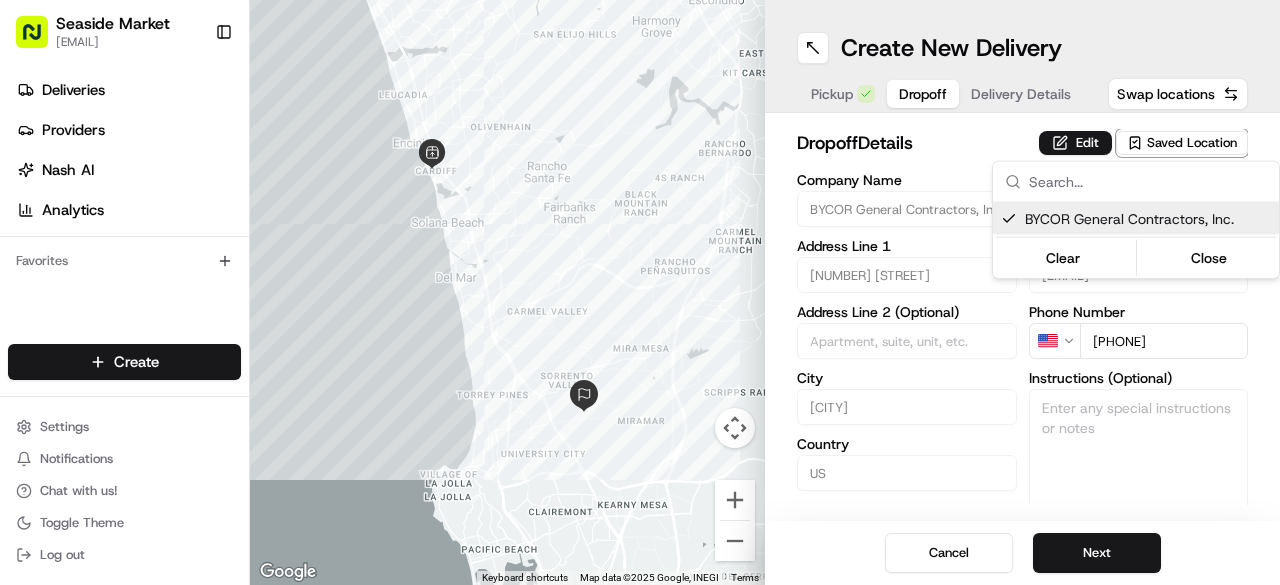 click on "Seaside Market [EMAIL] Toggle Sidebar Deliveries Providers Nash AI Analytics Favorites Main Menu Members & Organization Organization Users Roles Preferences Customization Tracking Orchestration Automations Dispatch Strategy Locations Pickup Locations Dropoff Locations Billing Billing Refund Requests Integrations Notification Triggers Webhooks API Keys Request Logs Create Settings Notifications Chat with us! Toggle Theme Log out To navigate the map with touch gestures double-tap and hold your finger on the map, then drag the map. ← Move left → Move right ↑ Move up ↓ Move down + Zoom in - Zoom out Home Jump left by 75% End Jump right by 75% Page Up Jump up by 75% Page Down Jump down by 75% Keyboard shortcuts Map Data Map data ©2025 Google, INEGI Map data ©2025 Google, INEGI 5 km  Click to toggle between metric and imperial units Terms Report a map error Create New Delivery Pickup Dropoff Delivery Details Swap locations dropoff  Details  Edit Saved Location [CITY] US" at bounding box center (640, 292) 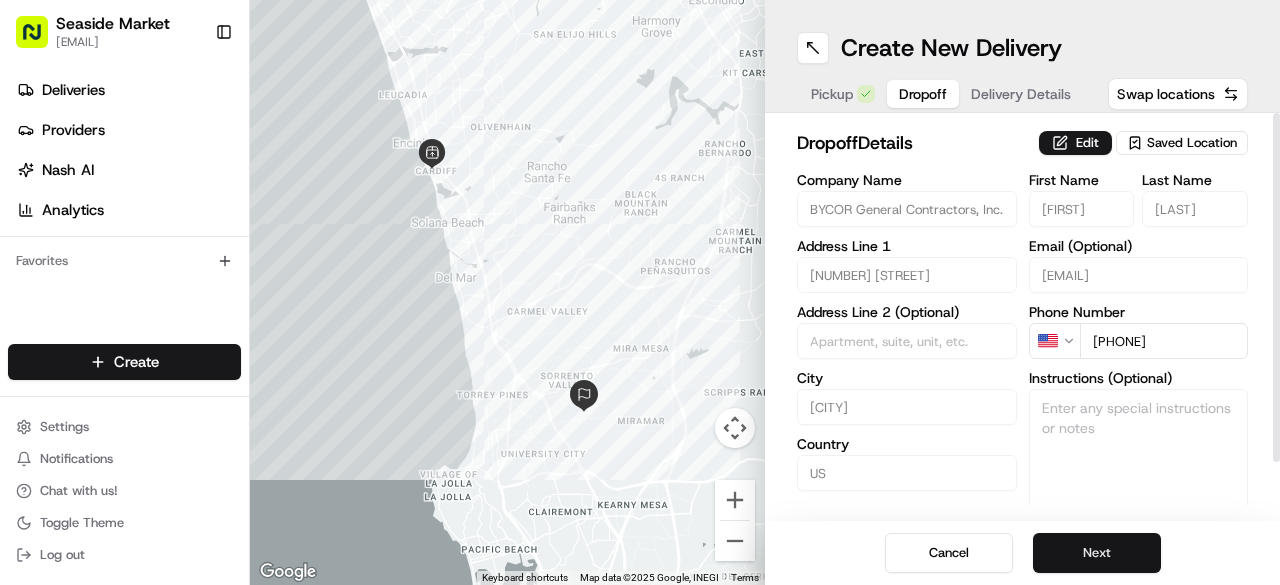 click on "Next" at bounding box center [1097, 553] 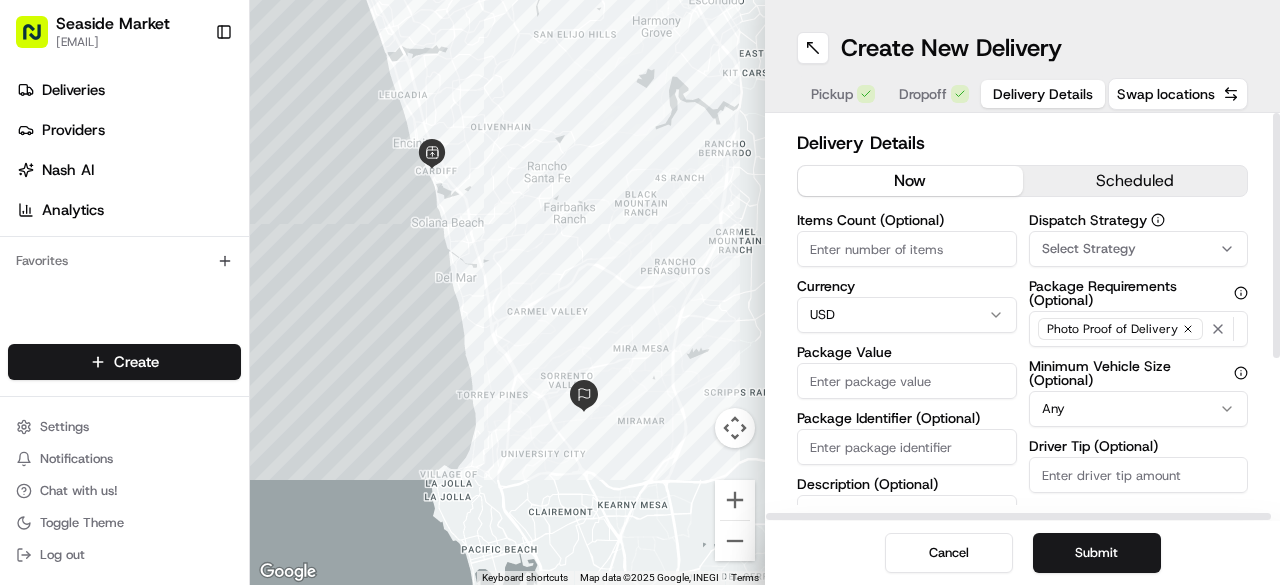 drag, startPoint x: 1164, startPoint y: 157, endPoint x: 1164, endPoint y: 169, distance: 12 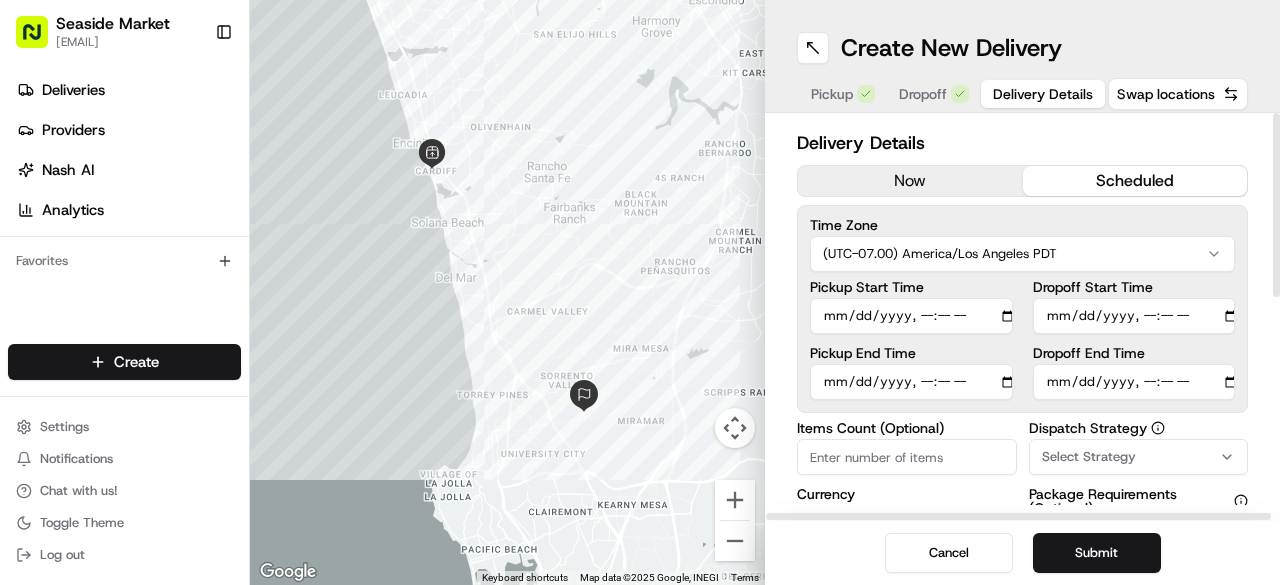 click on "Seaside Market [EMAIL] Toggle Sidebar Deliveries Providers Nash AI Analytics Favorites Main Menu Members & Organization Organization Users Roles Preferences Customization Tracking Orchestration Automations Dispatch Strategy Locations Pickup Locations Dropoff Locations Billing Billing Refund Requests Integrations Notification Triggers Webhooks API Keys Request Logs Create Settings Notifications Chat with us! Toggle Theme Log out To navigate the map with touch gestures double-tap and hold your finger on the map, then drag the map. ← Move left → Move right ↑ Move up ↓ Move down + Zoom in - Zoom out Home Jump left by 75% End Jump right by 75% Page Up Jump up by 75% Page Down Jump down by 75% Keyboard shortcuts Map Data Map data ©2025 Google, INEGI Map data ©2025 Google, INEGI 5 km  Click to toggle between metric and imperial units Terms Report a map error Create New Delivery Pickup Dropoff Delivery Details Swap locations Delivery Details now scheduled Time Zone USD $" at bounding box center [640, 292] 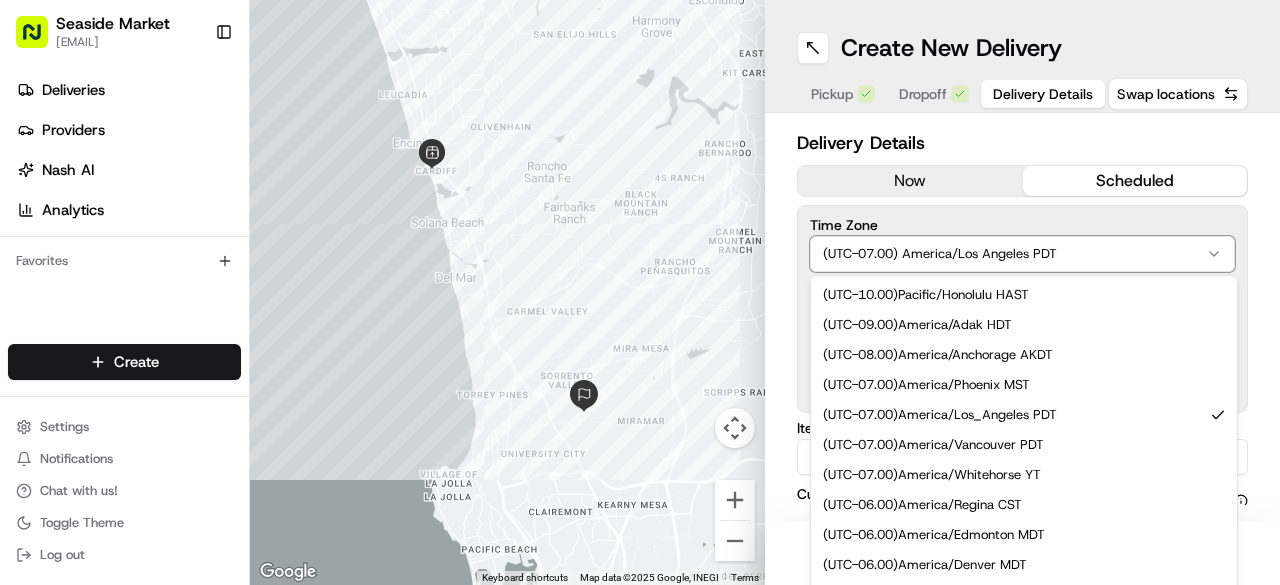 click on "Seaside Market catering@[EMAIL] Toggle Sidebar Deliveries Providers Nash AI Analytics Favorites Main Menu Members & Organization Organization Users Roles Preferences Customization Tracking Orchestration Automations Dispatch Strategy Locations Pickup Locations Dropoff Locations Billing Billing Refund Requests Integrations Notification Triggers Webhooks API Keys Request Logs Create Settings Notifications Chat with us! Toggle Theme Log out To navigate the map with touch gestures double-tap and hold your finger on the map, then drag the map. ← Move left → Move right ↑ Move up ↓ Move down + Zoom in - Zoom out Home Jump left by 75% End Jump right by 75% Page Up Jump up by 75% Page Down Jump down by 75% Keyboard shortcuts Map Data Map data ©2025 Google, INEGI Map data ©2025 Google, INEGI 5 km  Click to toggle between metric and imperial units Terms Report a map error Create New Delivery Pickup Dropoff Delivery Details Swap locations Delivery Details now scheduled Time Zone ( )" at bounding box center [640, 292] 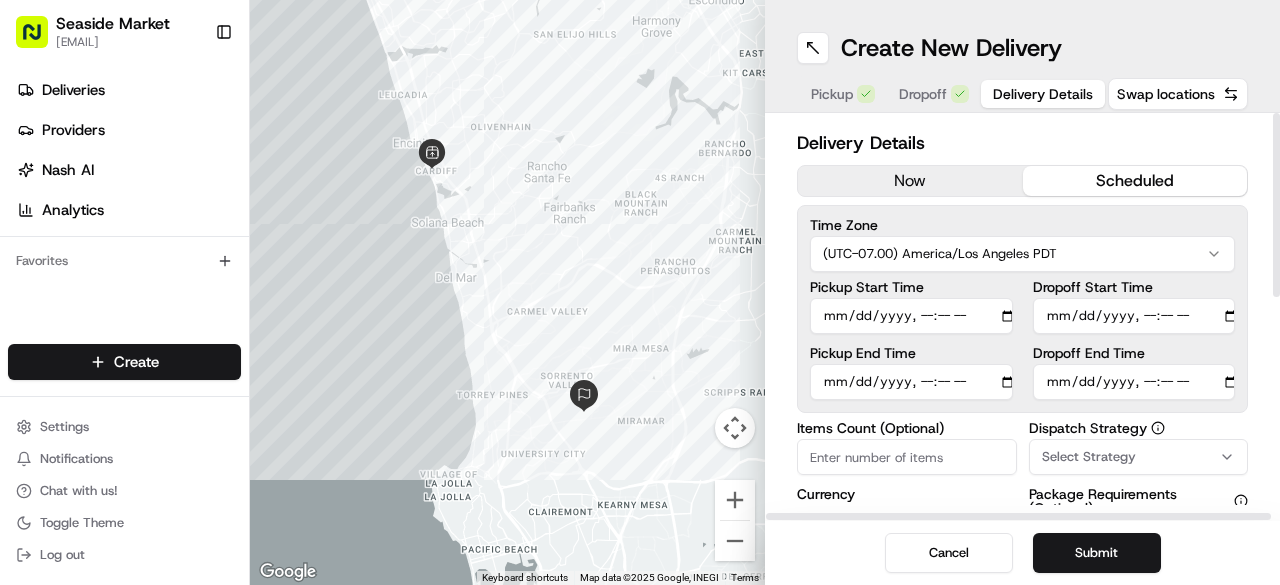 click on "Dropoff Start Time" at bounding box center [1134, 316] 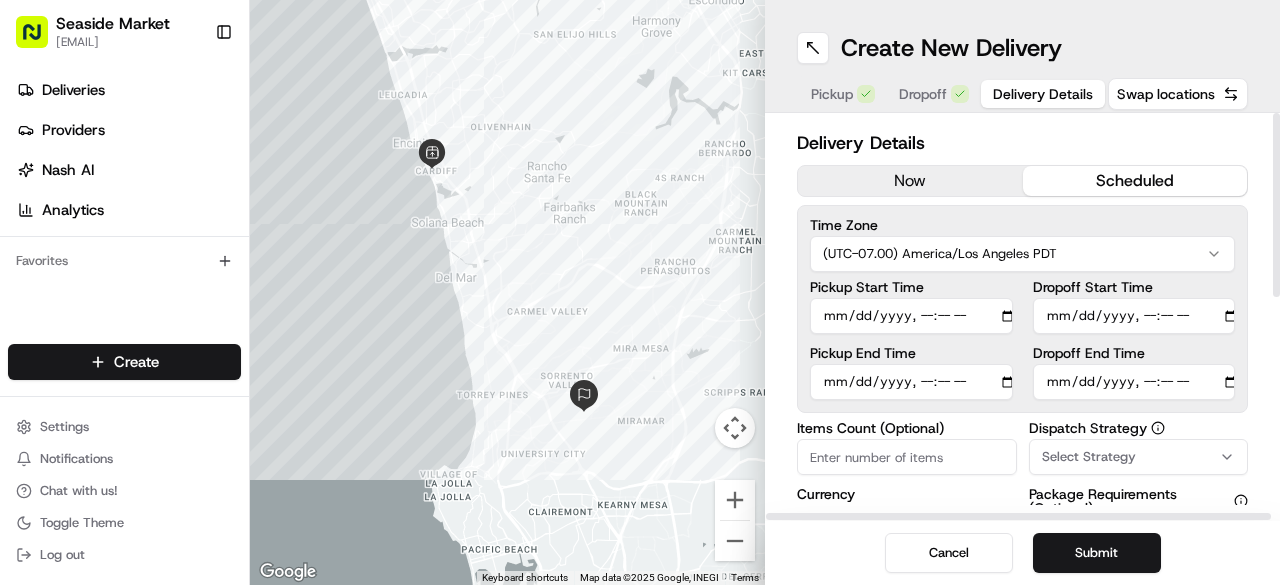 type on "[DATE]T[TIME]" 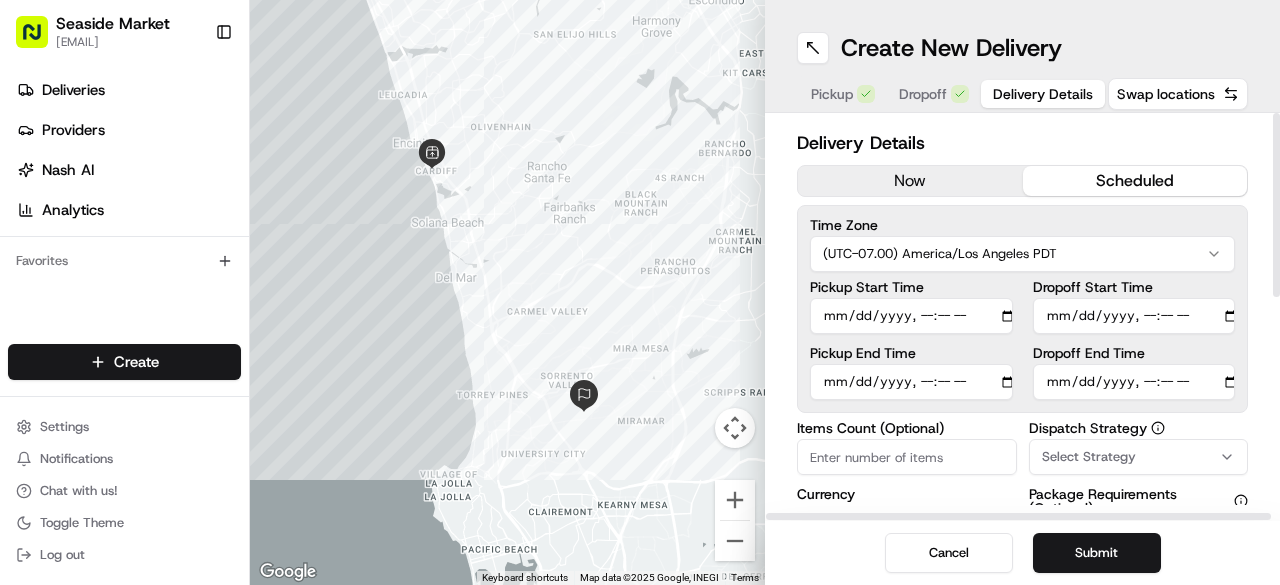 click on "Dropoff End Time" at bounding box center (1134, 382) 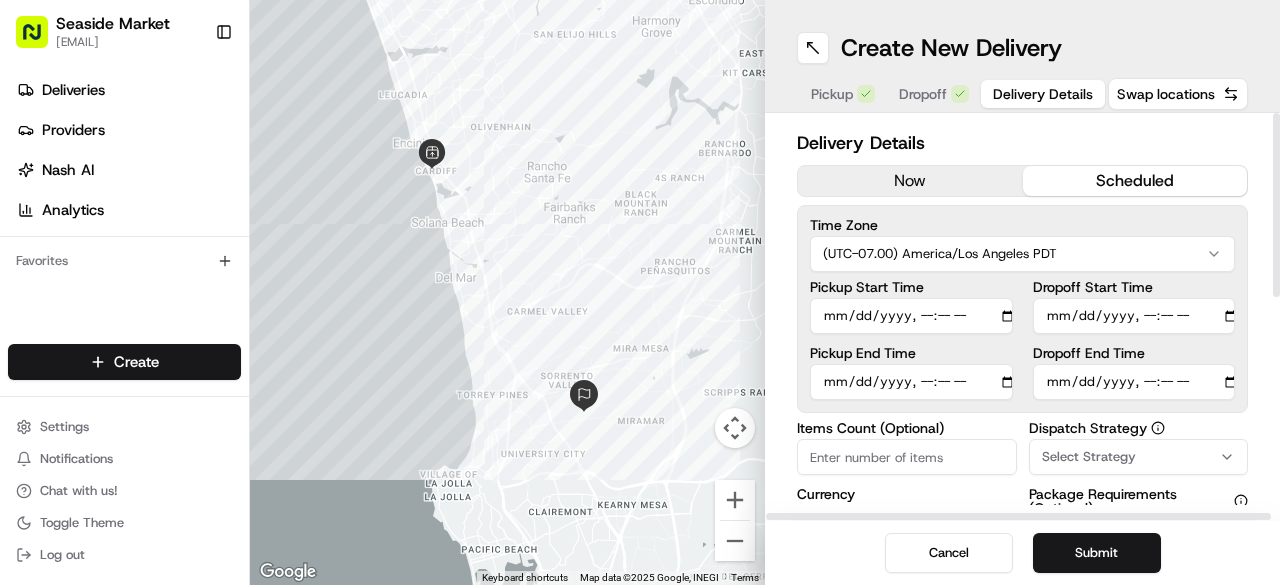 type on "[DATE]T[TIME]" 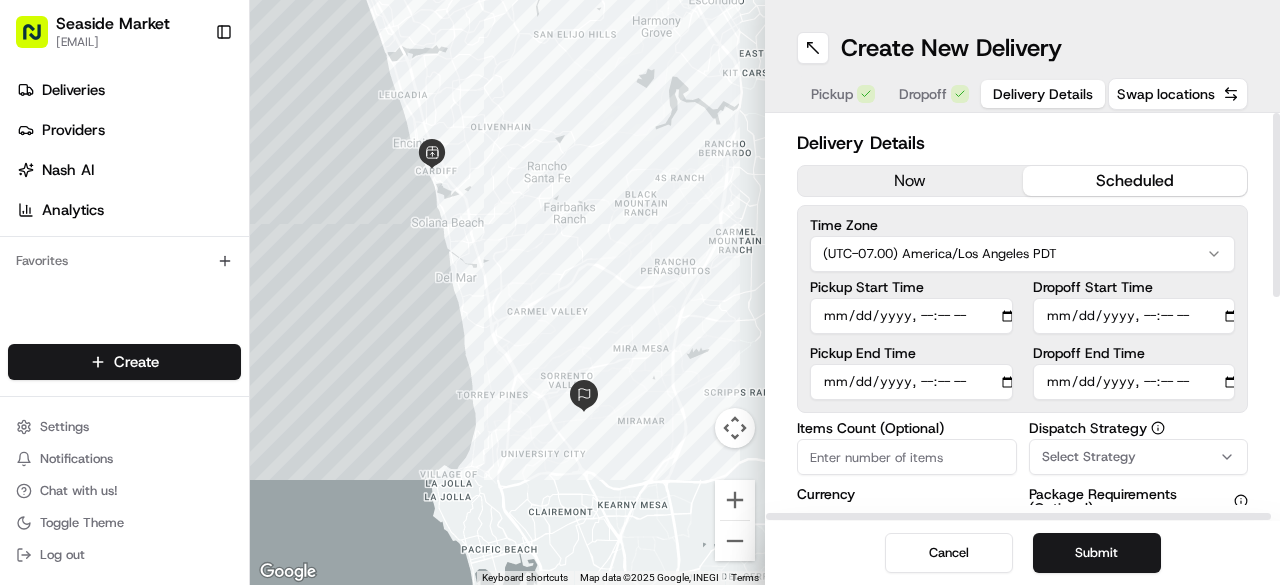 drag, startPoint x: 994, startPoint y: 324, endPoint x: 1006, endPoint y: 319, distance: 13 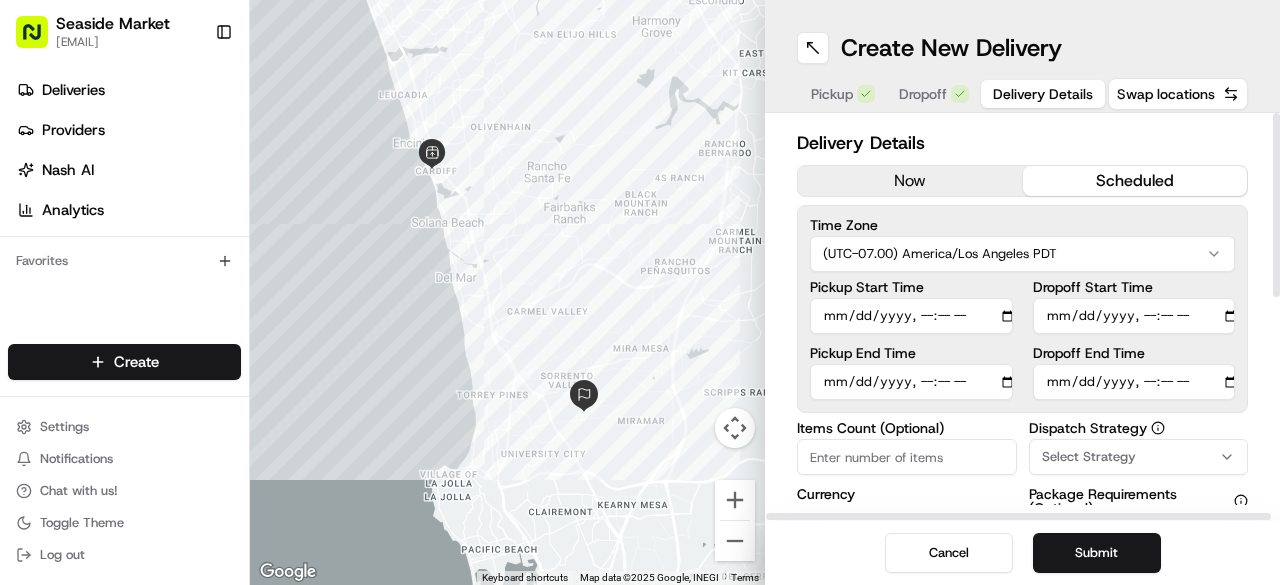 type on "[DATE]T[TIME]" 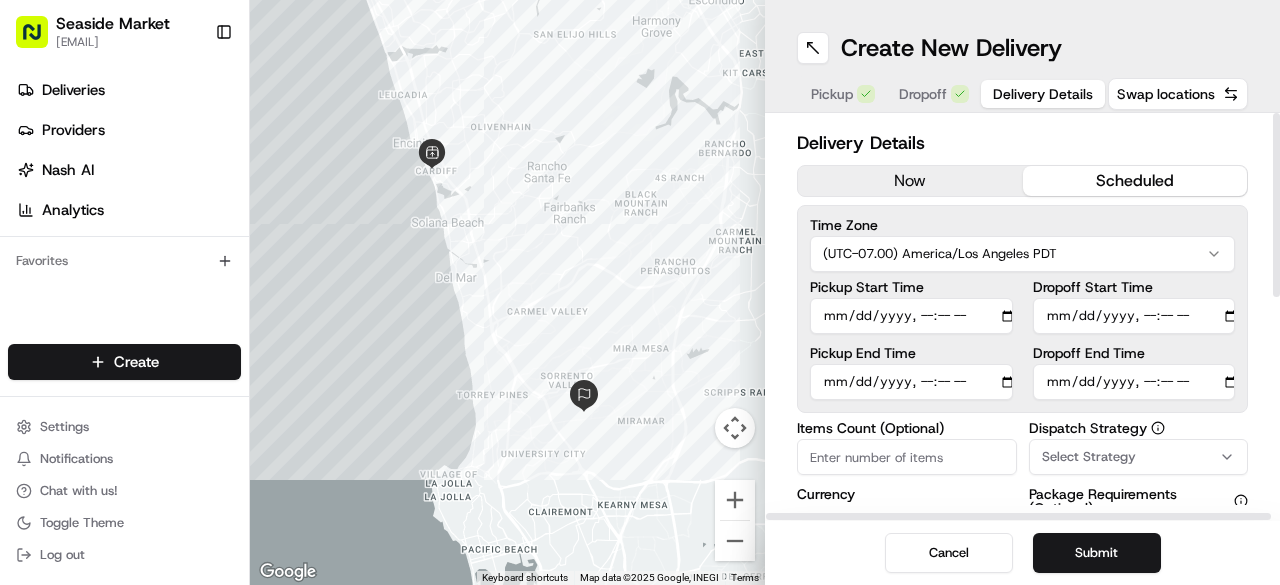 click on "Pickup Start Time Pickup End Time Dropoff Start Time Dropoff End Time" at bounding box center [1022, 340] 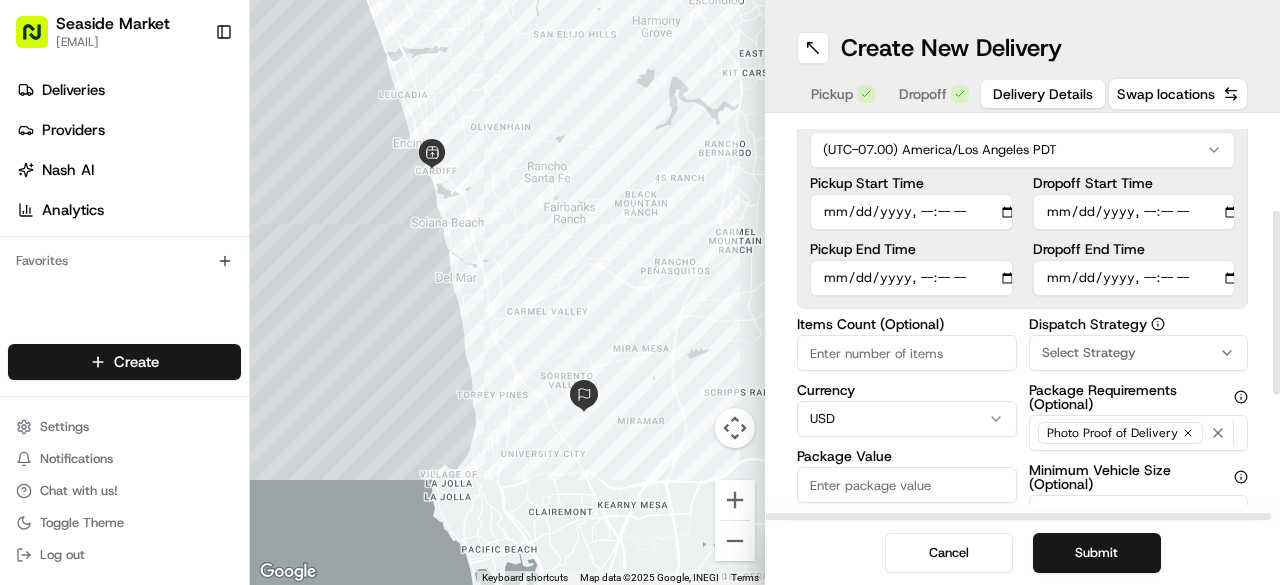 scroll, scrollTop: 200, scrollLeft: 0, axis: vertical 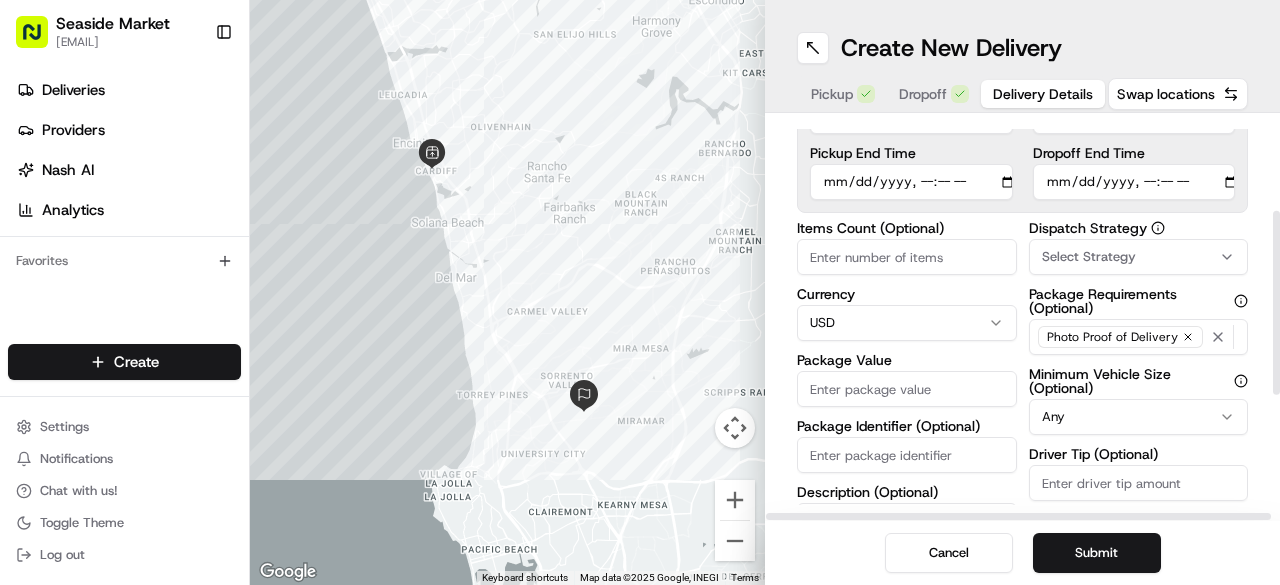 click on "Items Count (Optional)" at bounding box center (907, 257) 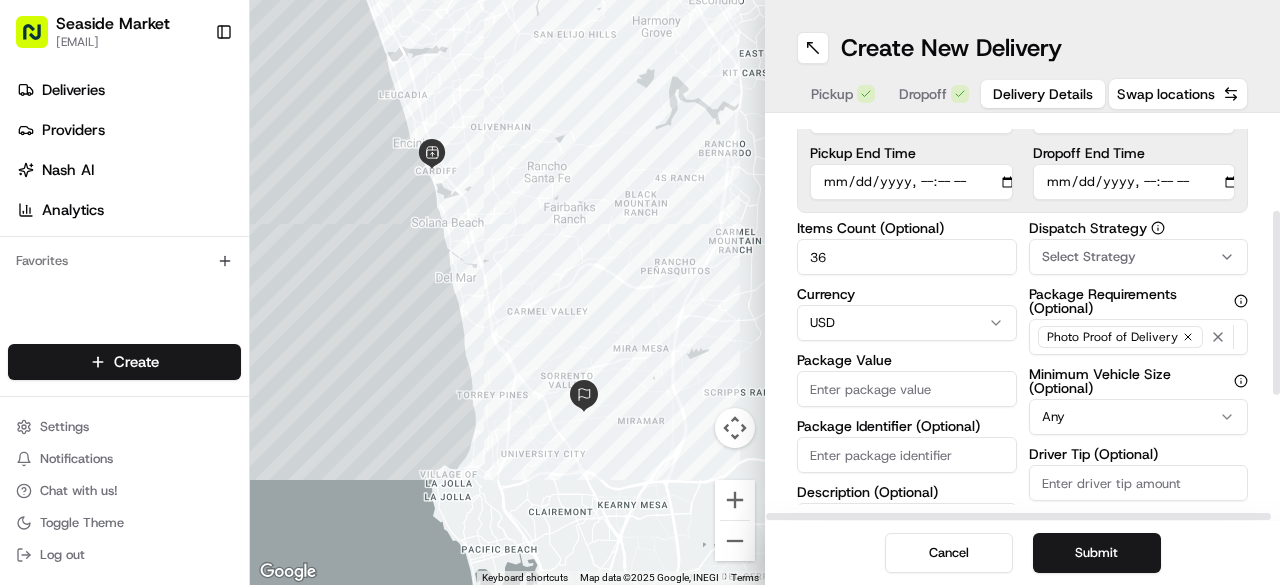 type on "36" 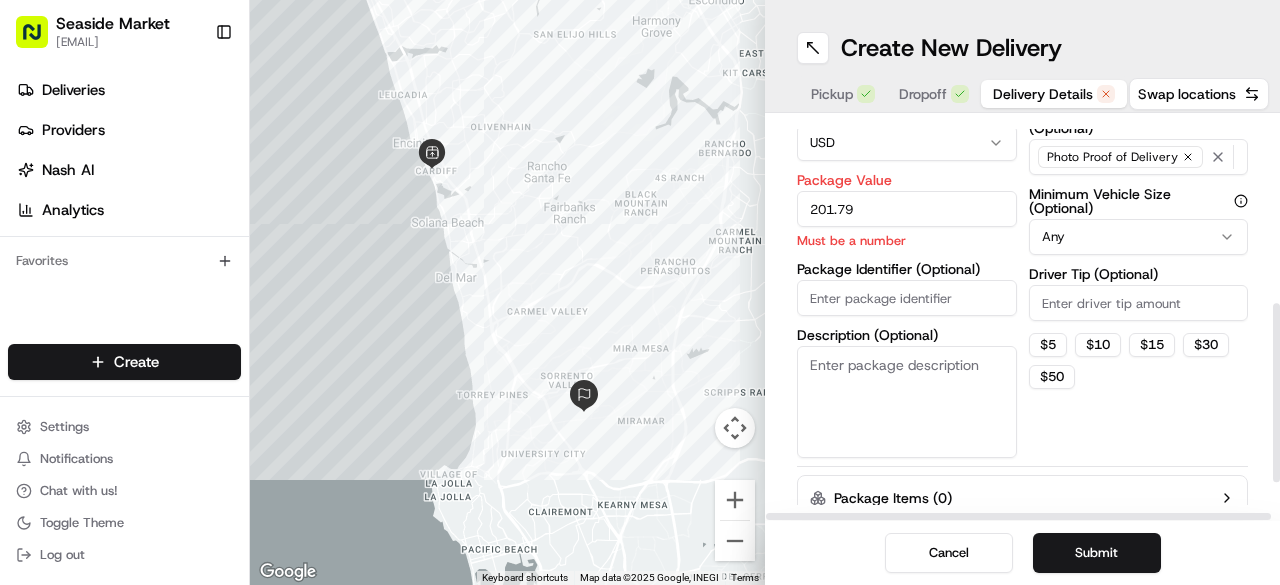 scroll, scrollTop: 400, scrollLeft: 0, axis: vertical 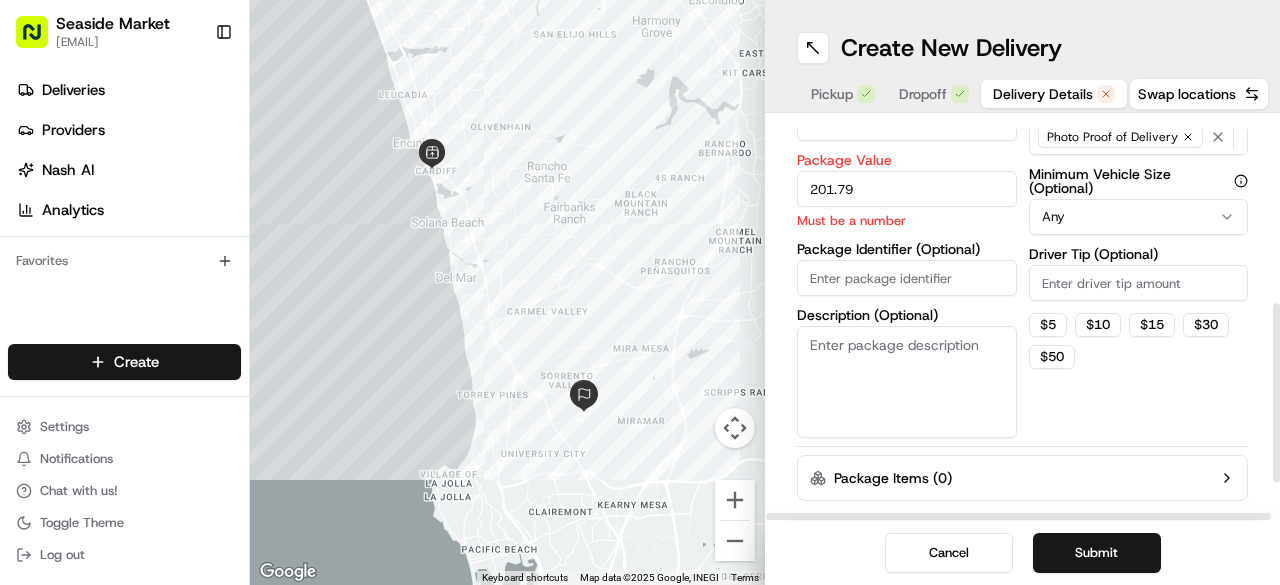 type on "201.79" 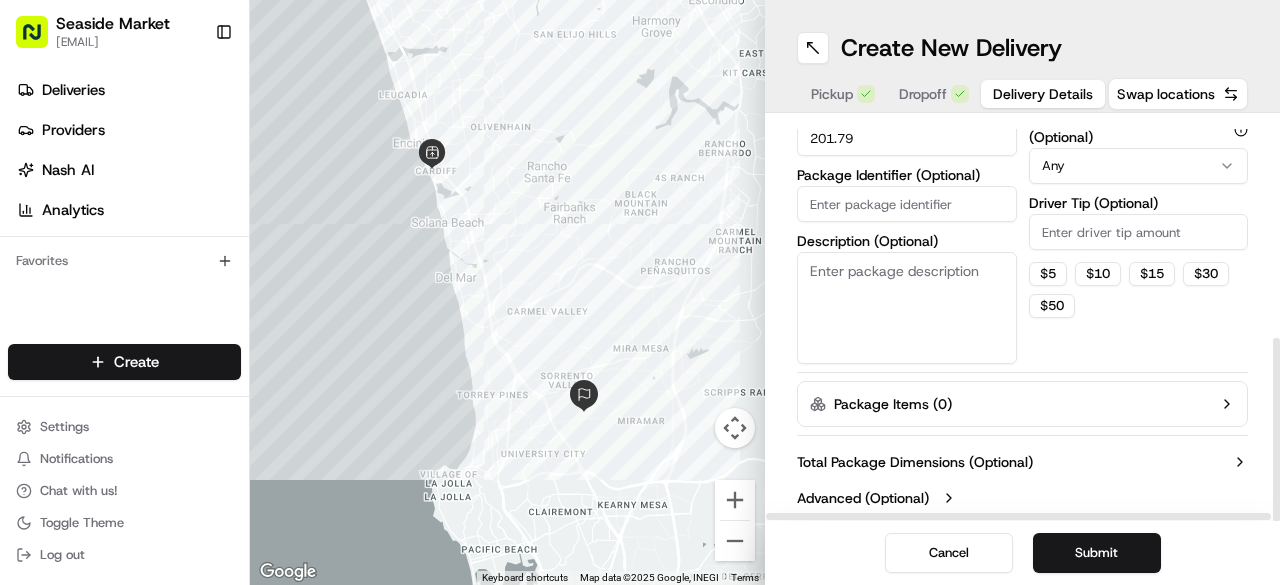scroll, scrollTop: 460, scrollLeft: 0, axis: vertical 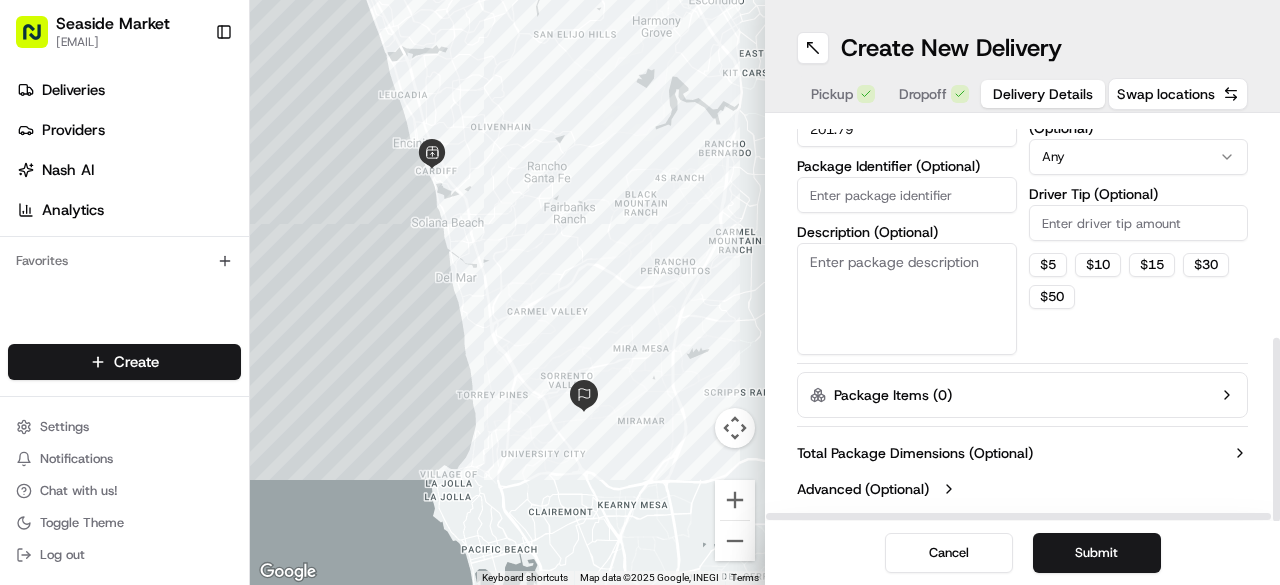 click on "Submit" at bounding box center [1097, 553] 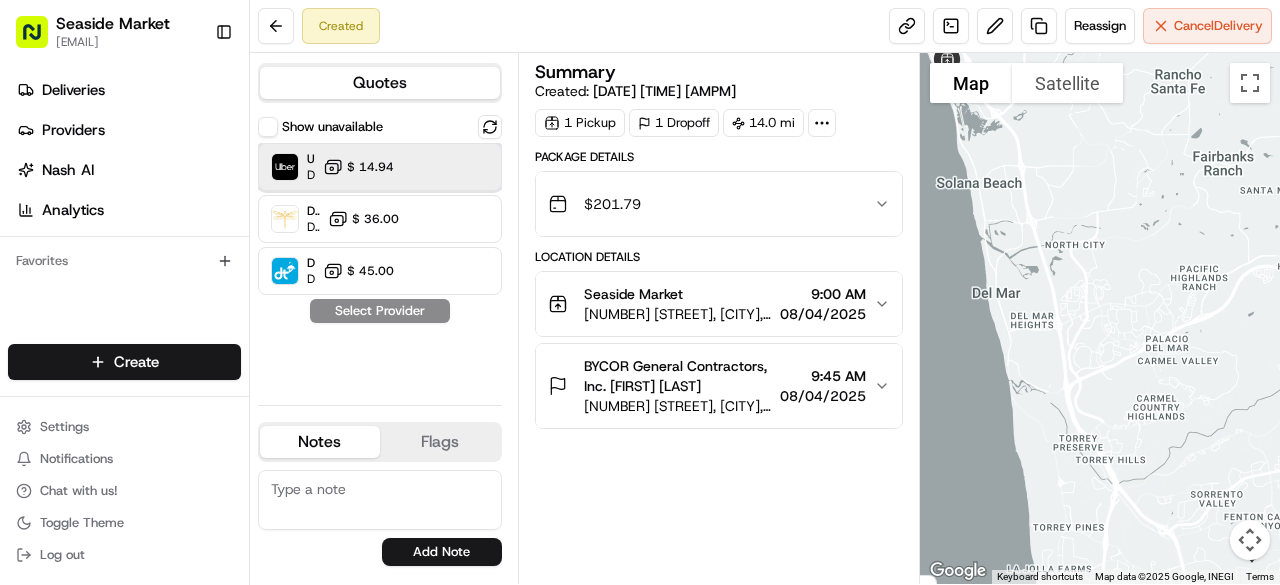 click at bounding box center (450, 167) 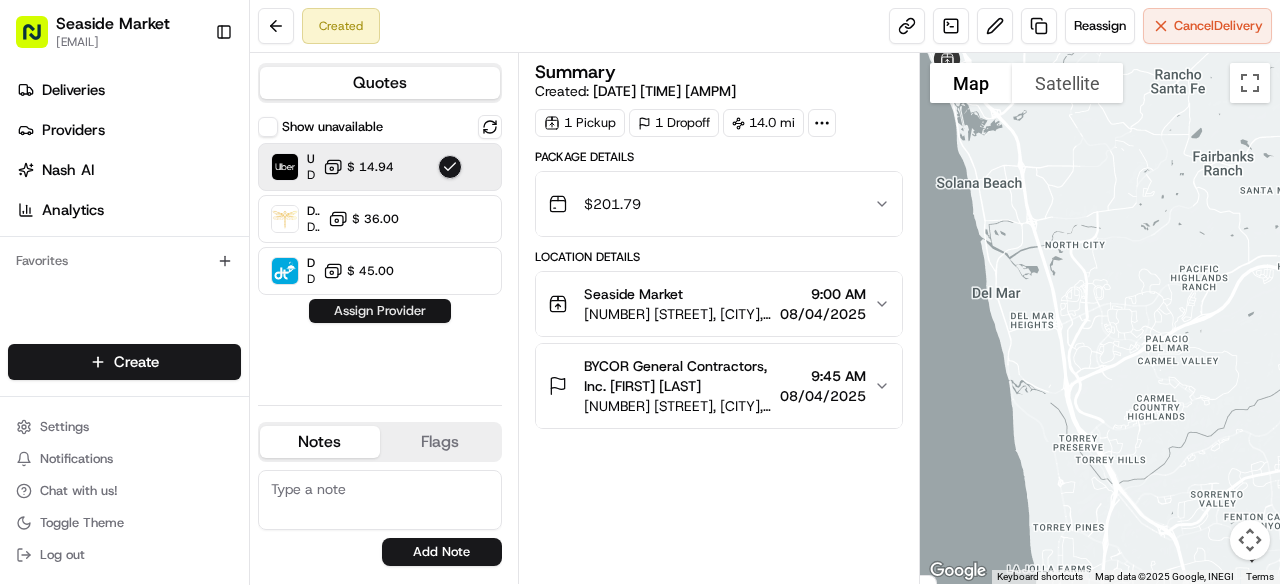 click on "Assign Provider" at bounding box center [380, 311] 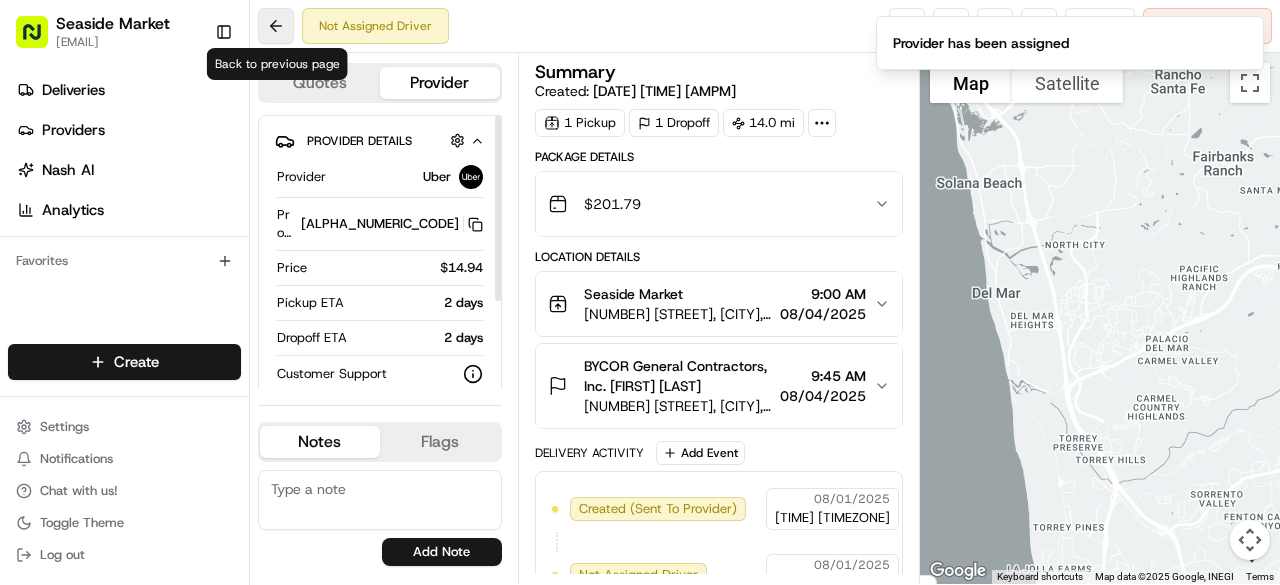 click at bounding box center [276, 26] 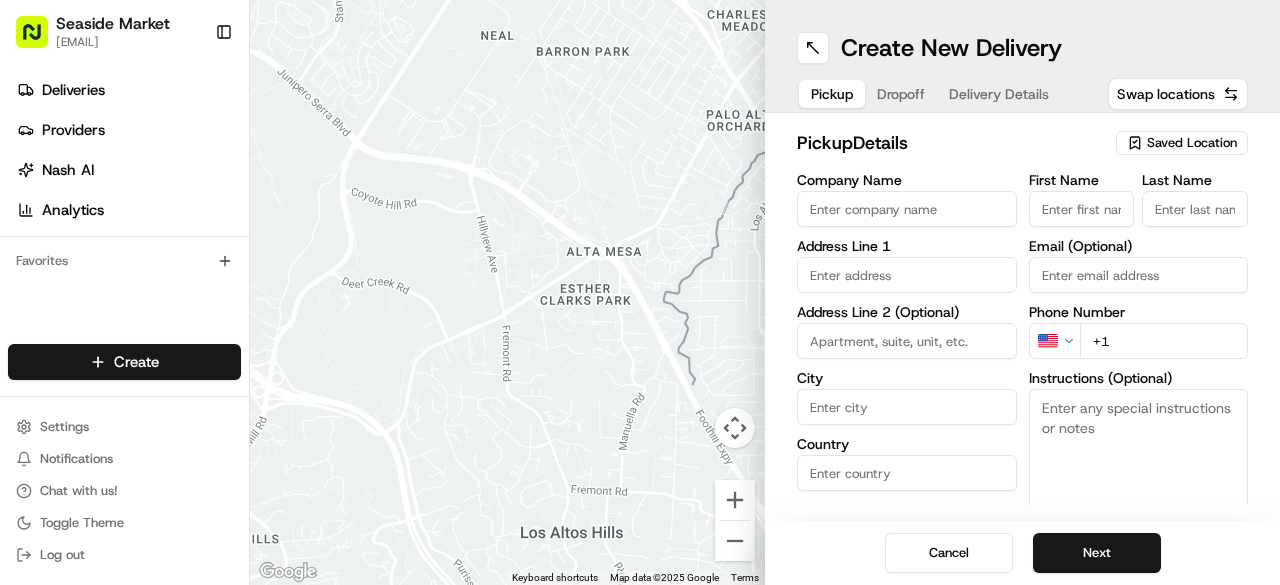 click on "Seaside Market" at bounding box center (113, 24) 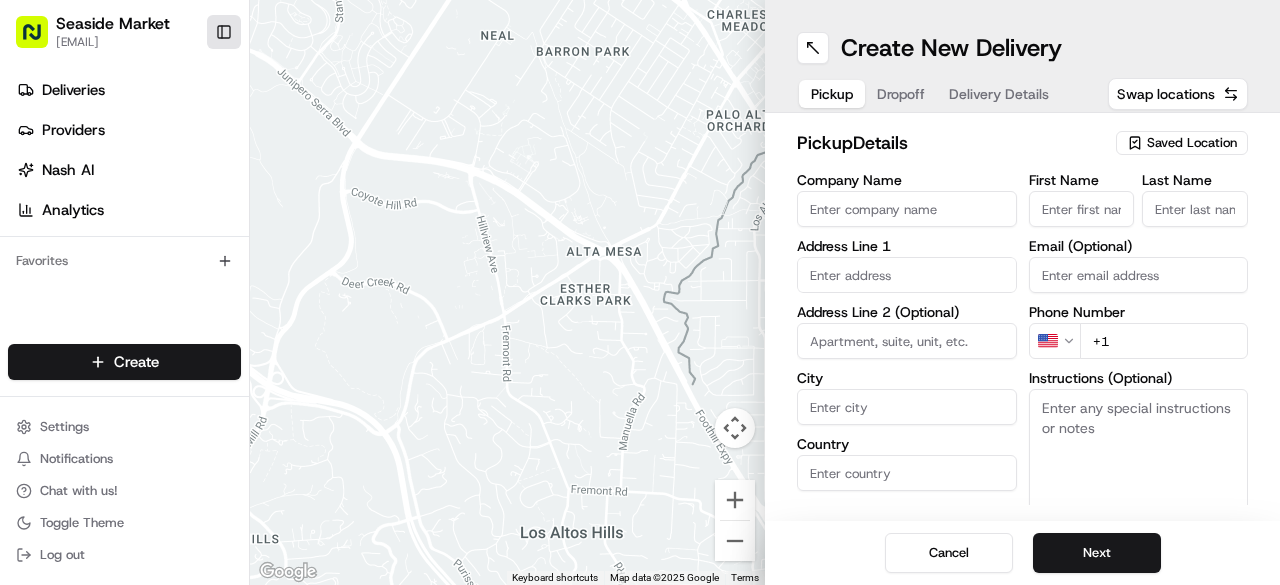 click on "Toggle Sidebar" at bounding box center (224, 32) 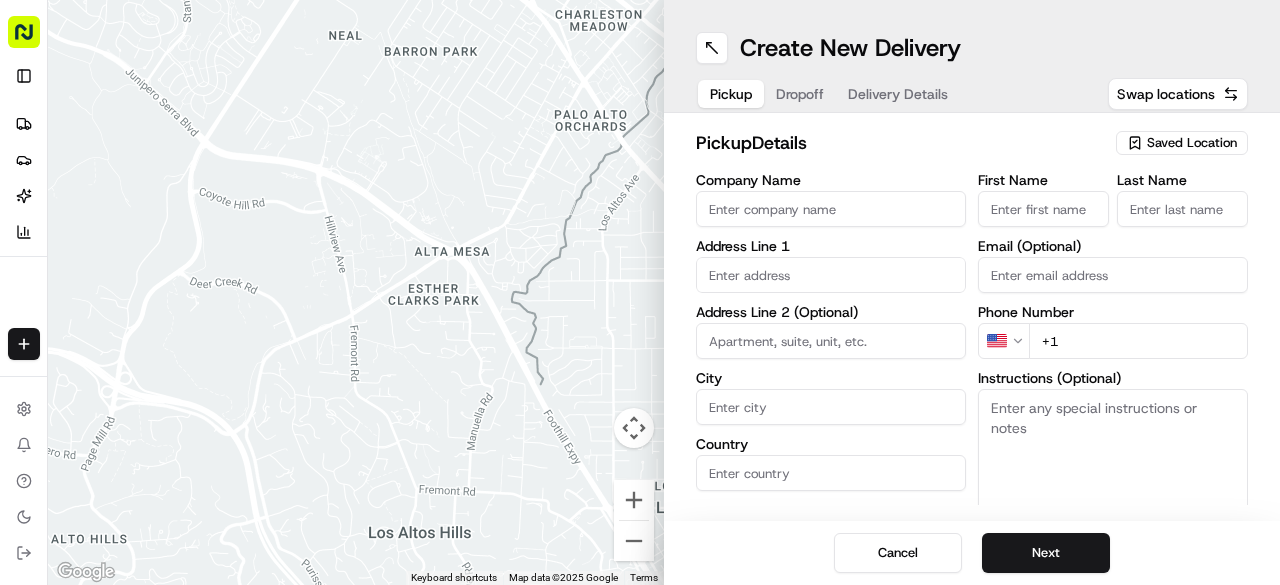 click 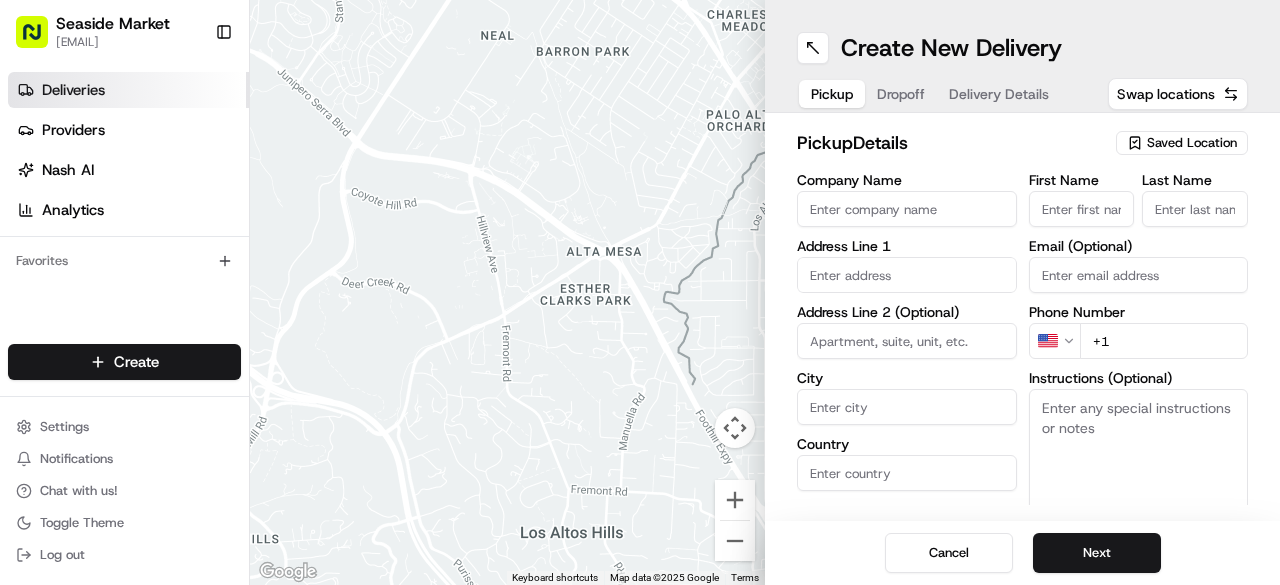 click on "Deliveries" at bounding box center [128, 90] 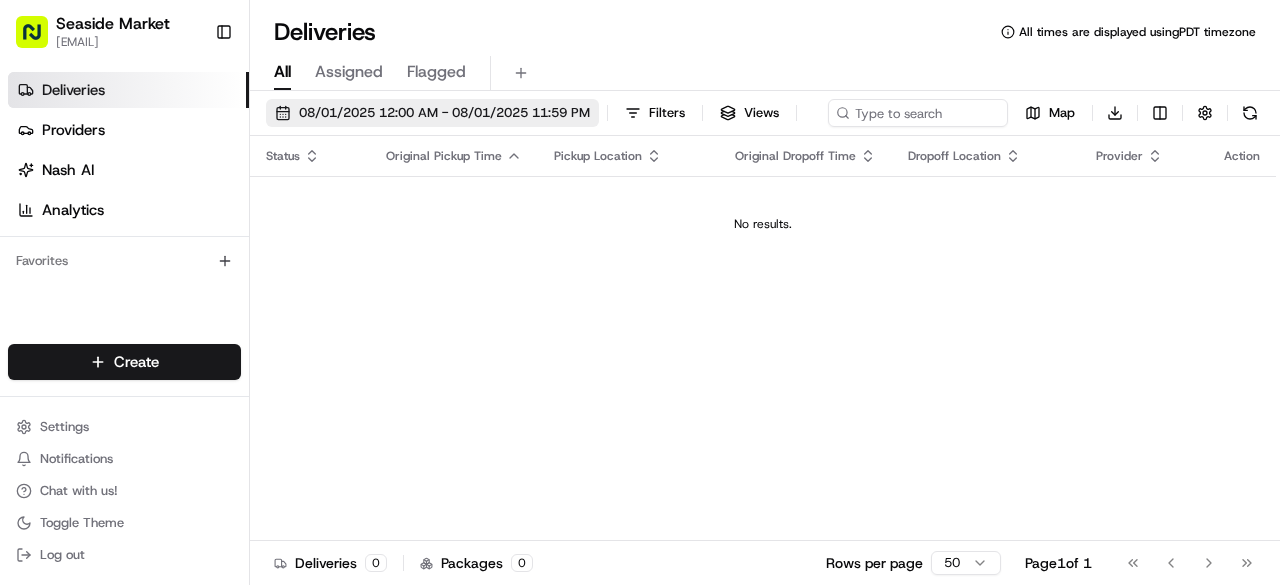 click on "08/01/2025 12:00 AM - 08/01/2025 11:59 PM" at bounding box center [444, 113] 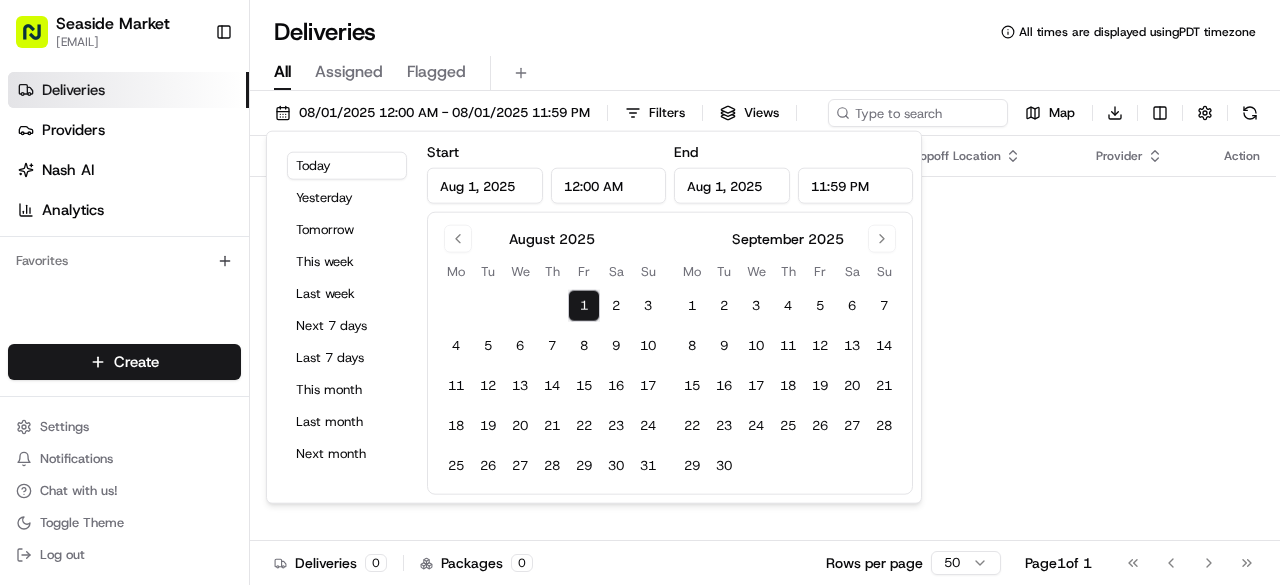 click on "No results." at bounding box center (763, 224) 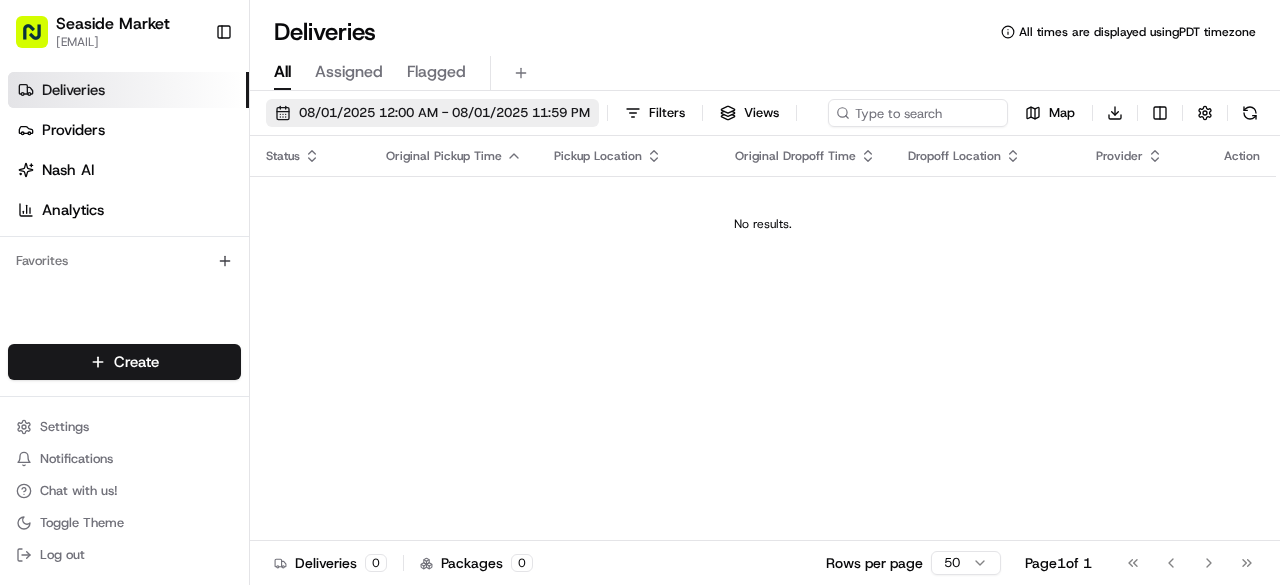 click on "08/01/2025 12:00 AM - 08/01/2025 11:59 PM" at bounding box center [444, 113] 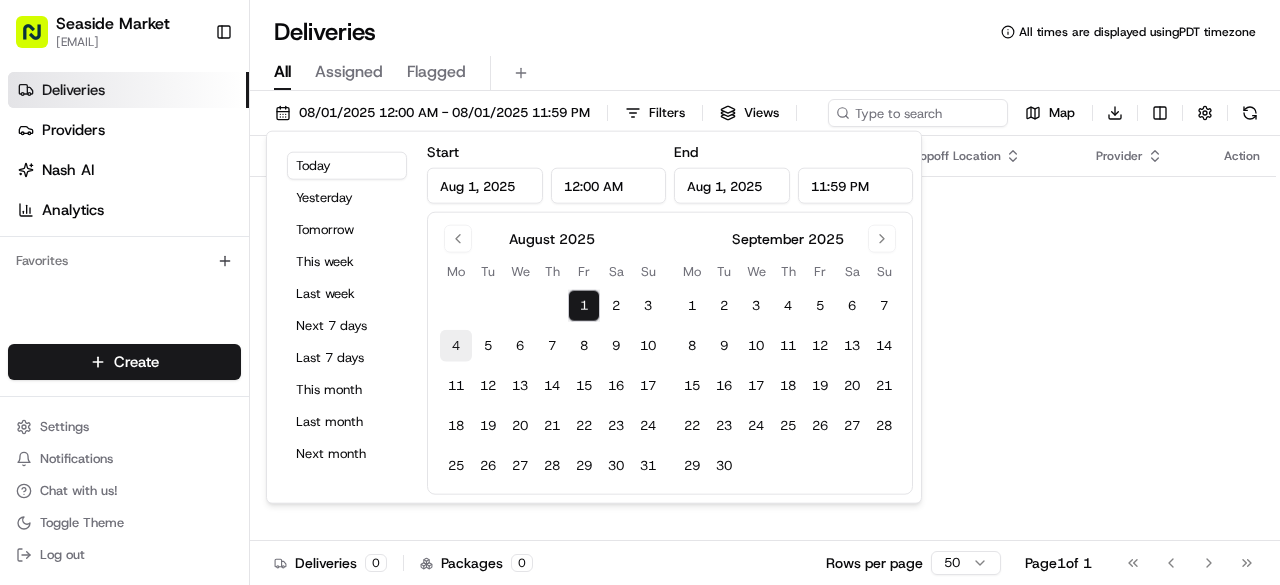 click on "4" at bounding box center (456, 346) 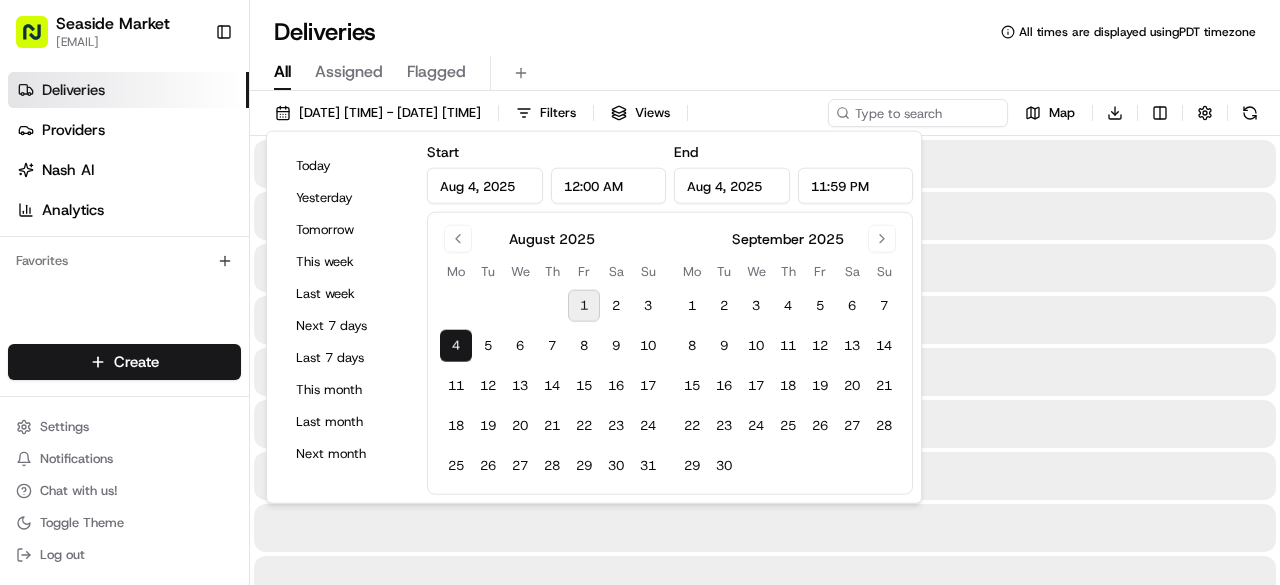 type on "Aug 4, 2025" 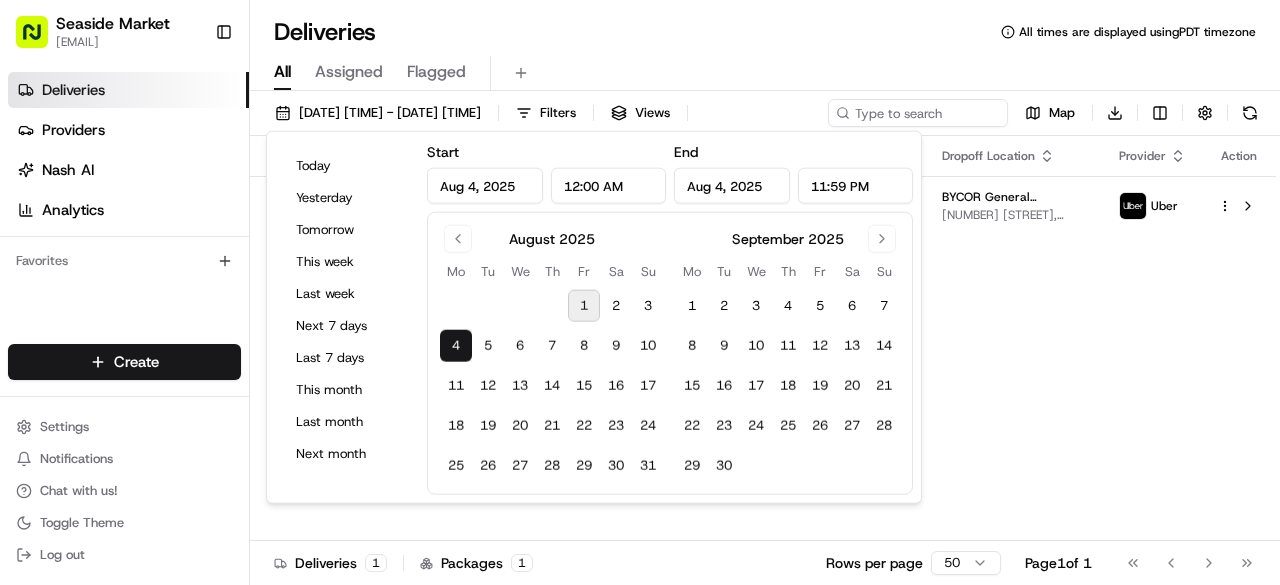 drag, startPoint x: 1026, startPoint y: 291, endPoint x: 1004, endPoint y: 302, distance: 24.596748 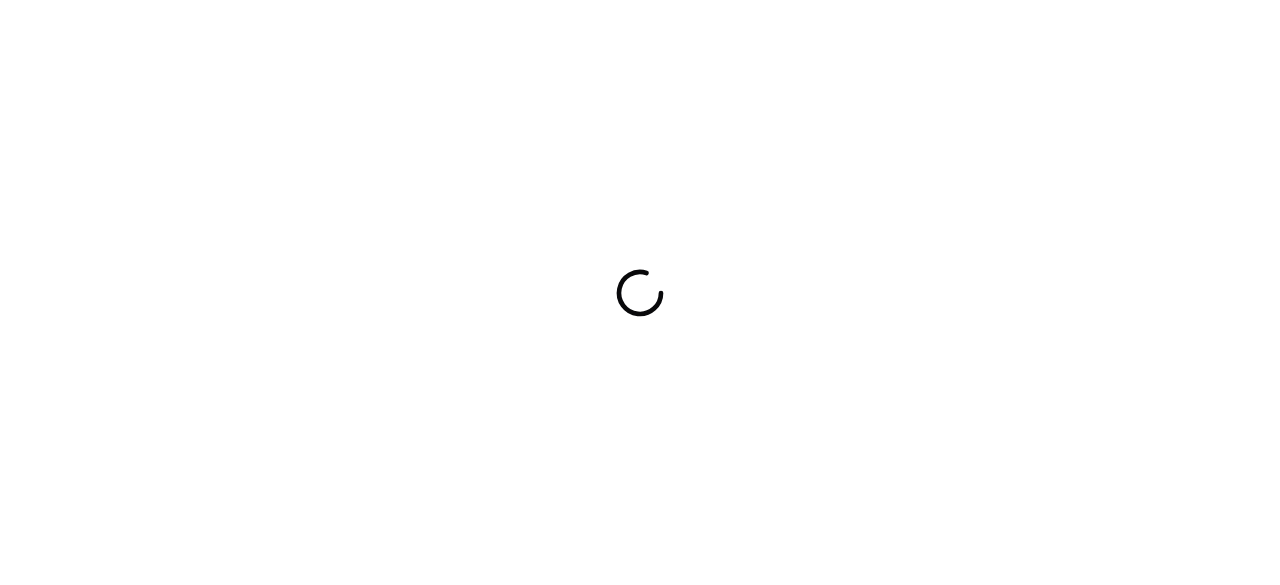 scroll, scrollTop: 0, scrollLeft: 0, axis: both 